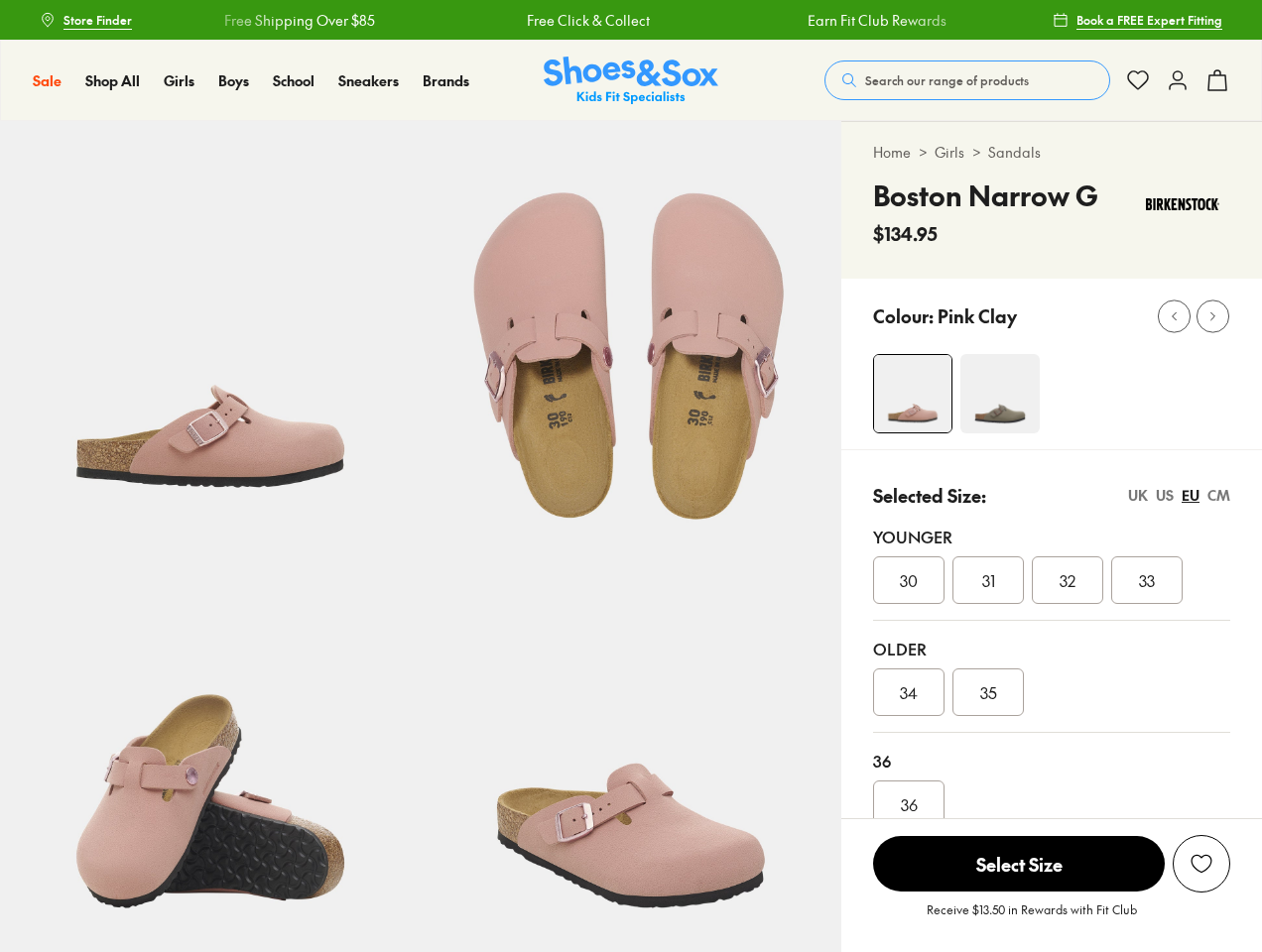 scroll, scrollTop: 0, scrollLeft: 0, axis: both 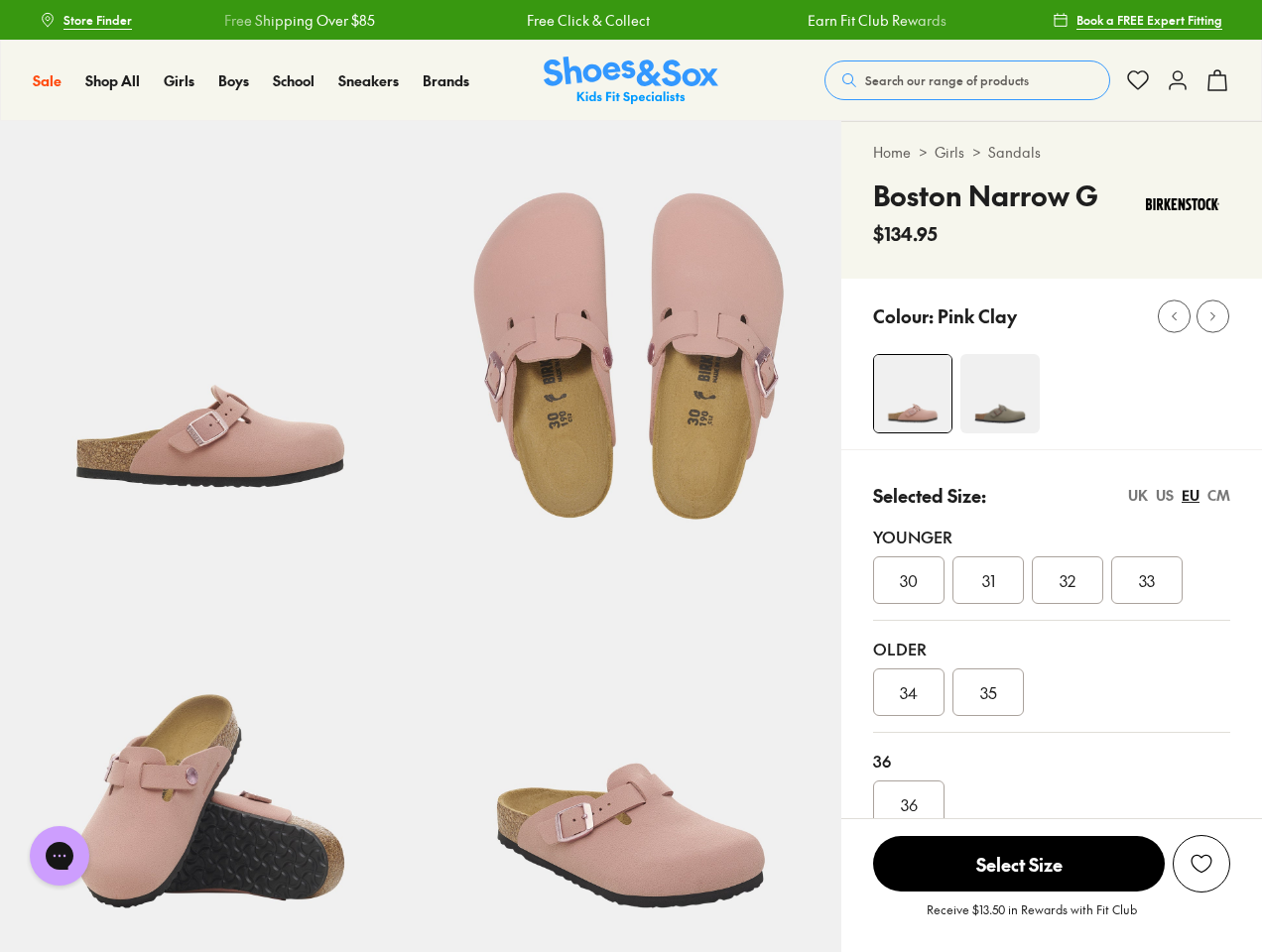 click on "Search our range of products" at bounding box center (946, 80) 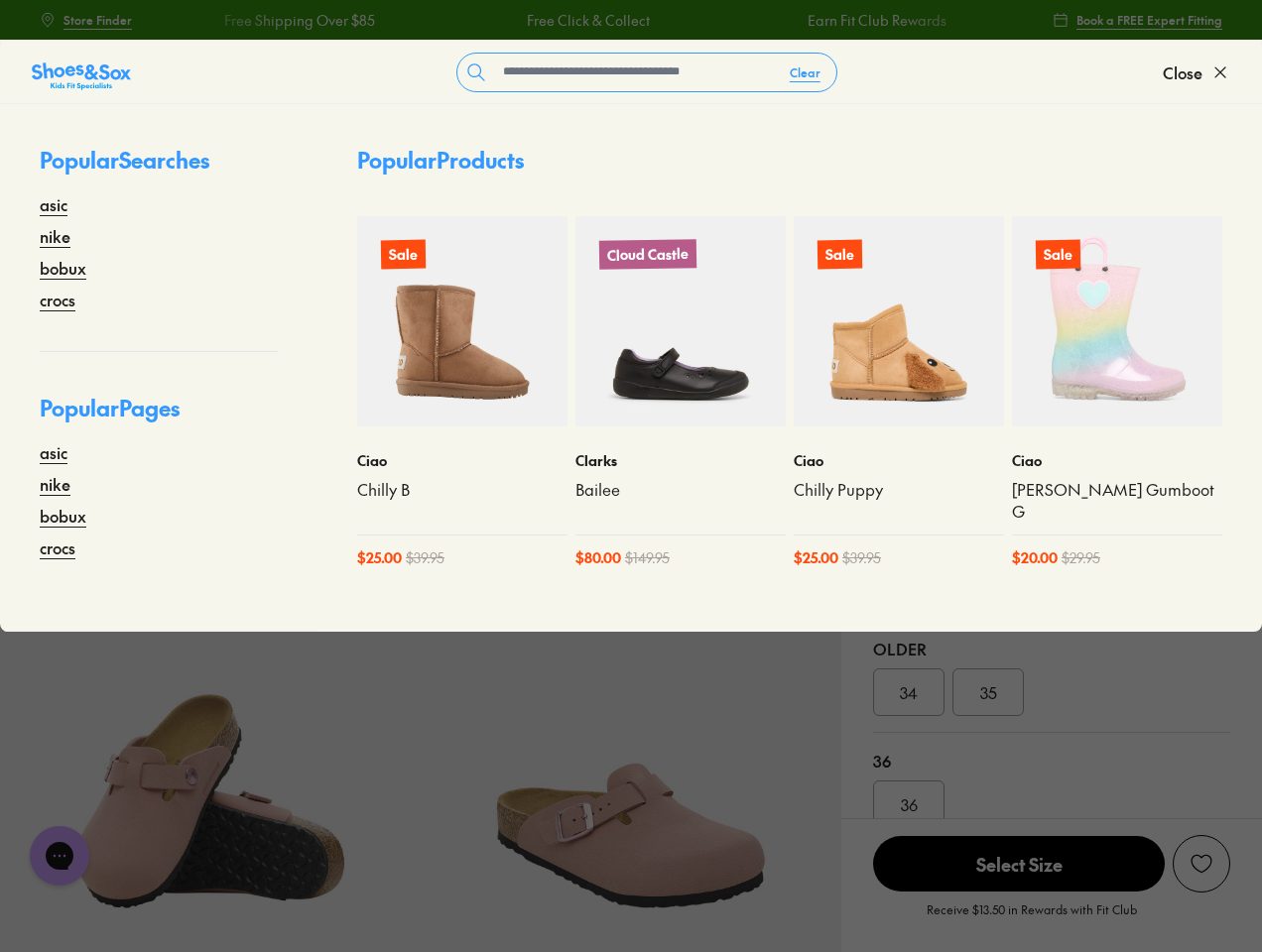 click on "Clear" at bounding box center (805, 72) 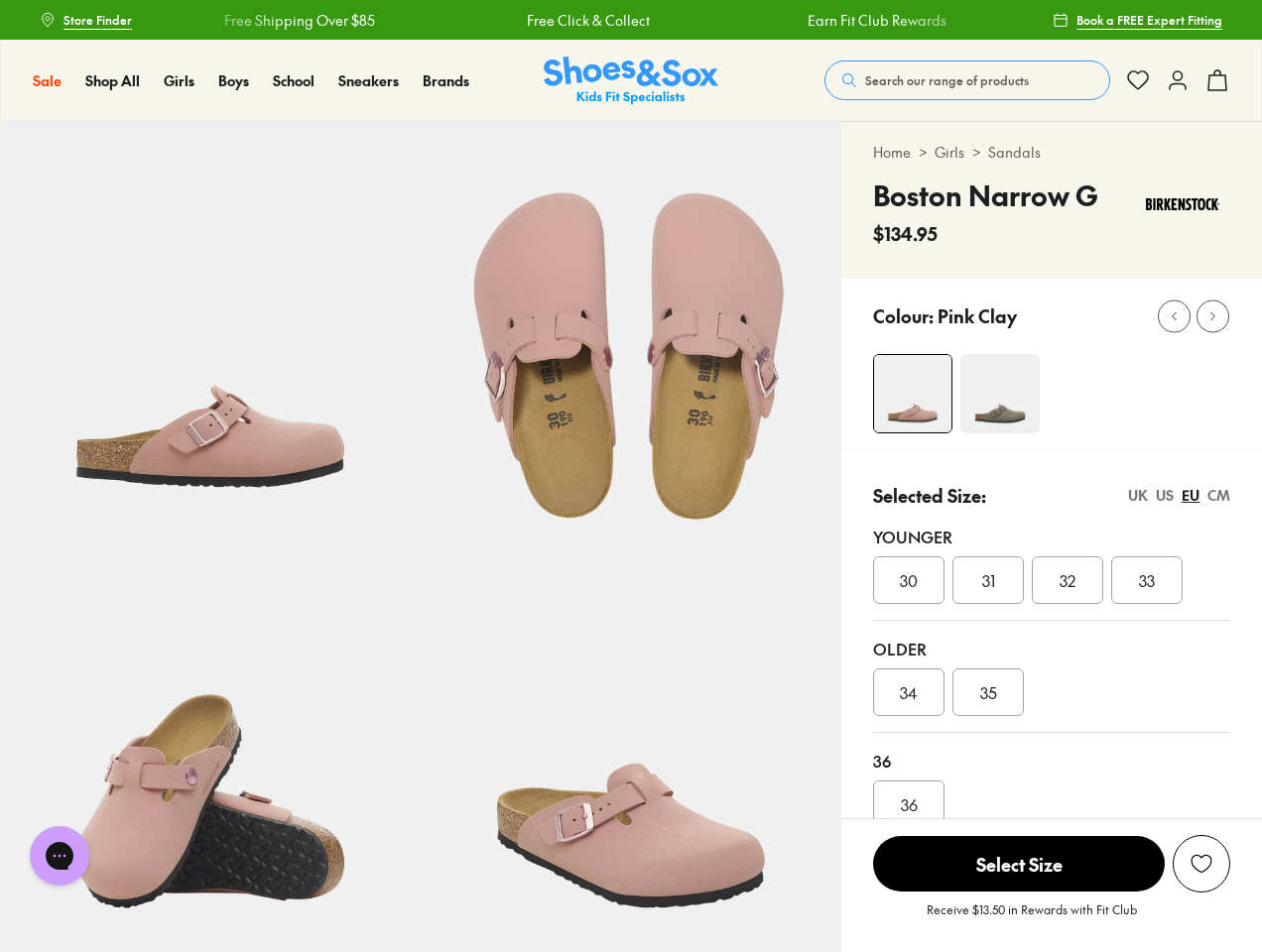 click 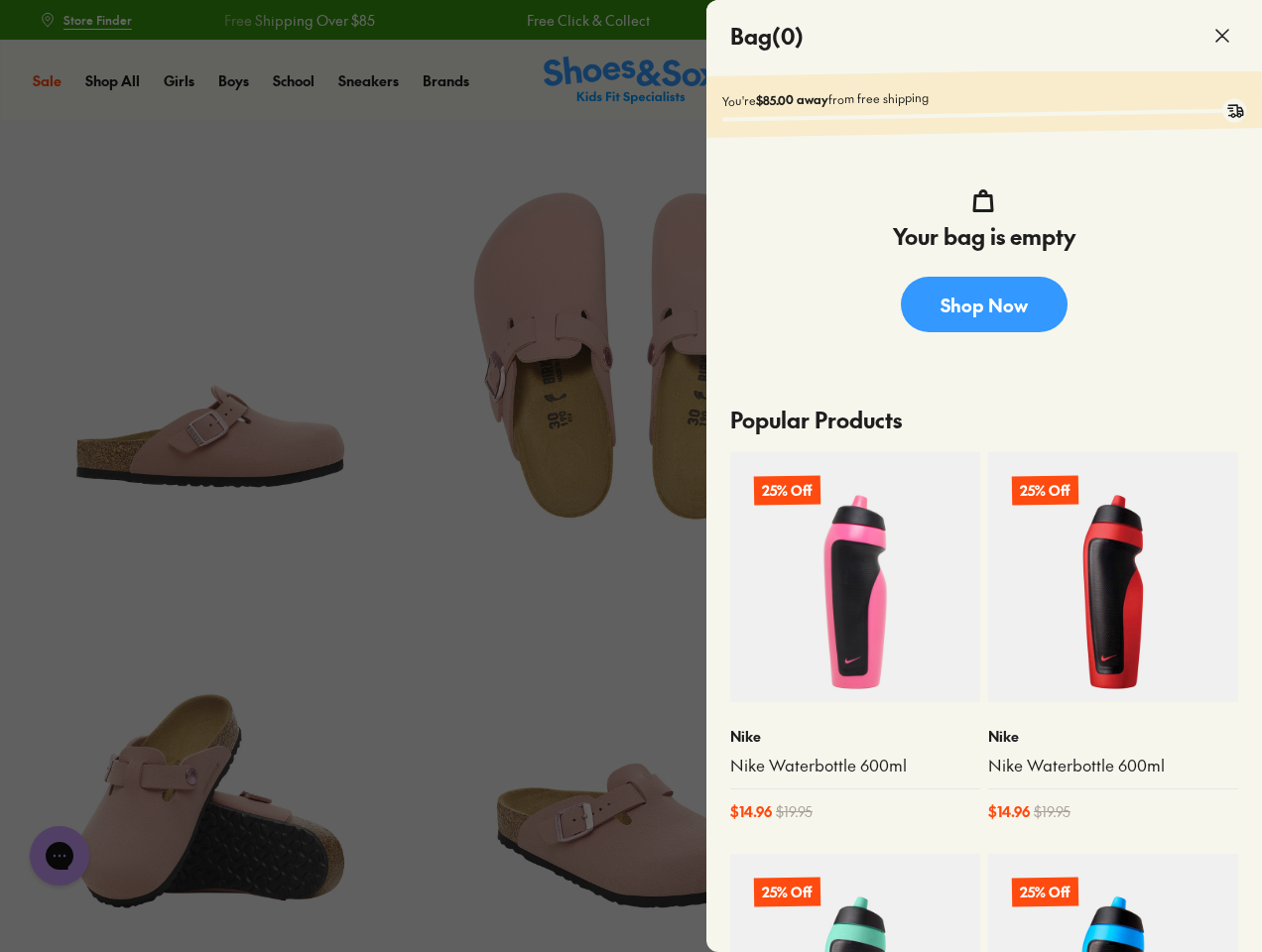 click 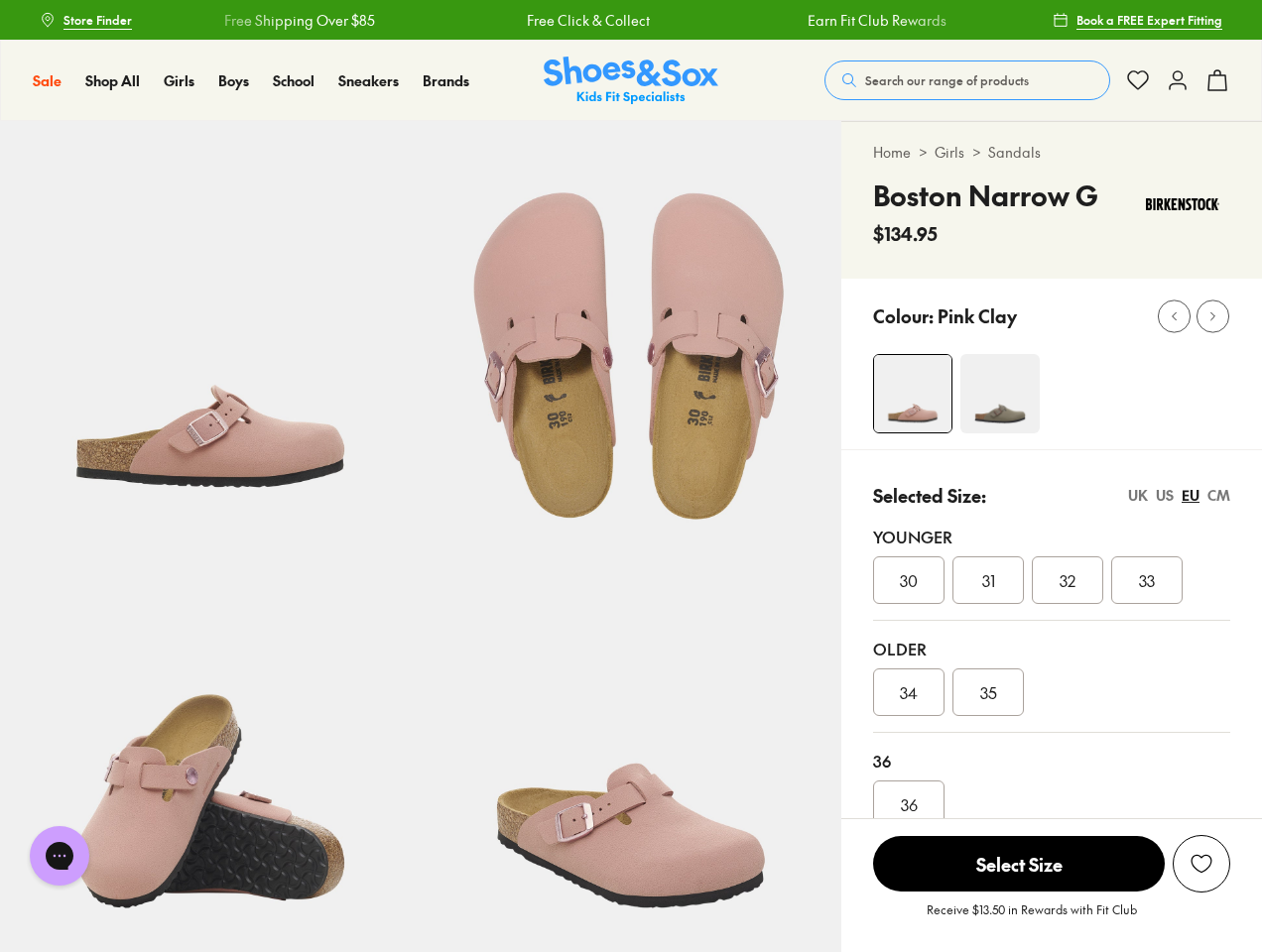 click 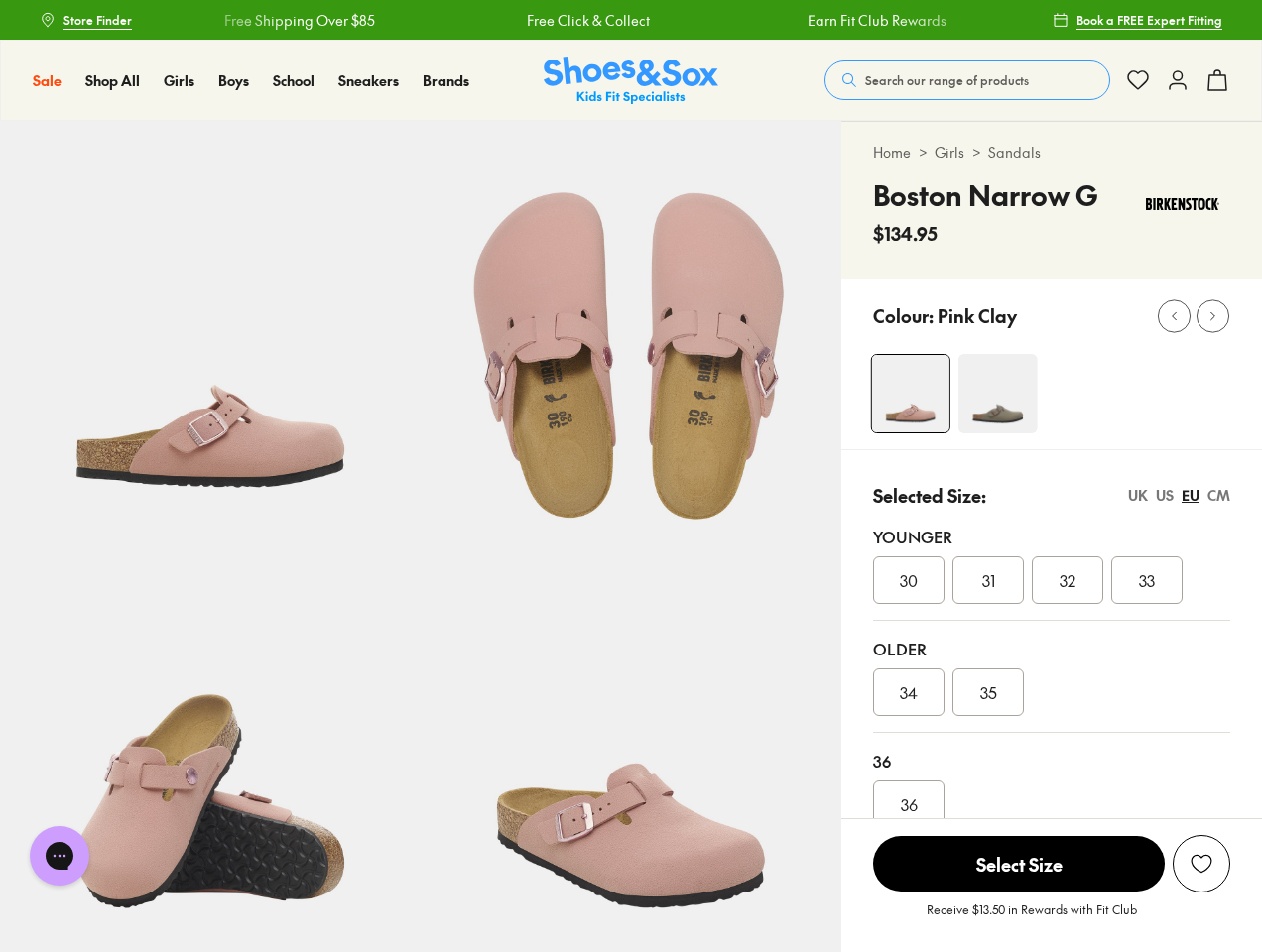 click on "34 35" at bounding box center [1052, 692] 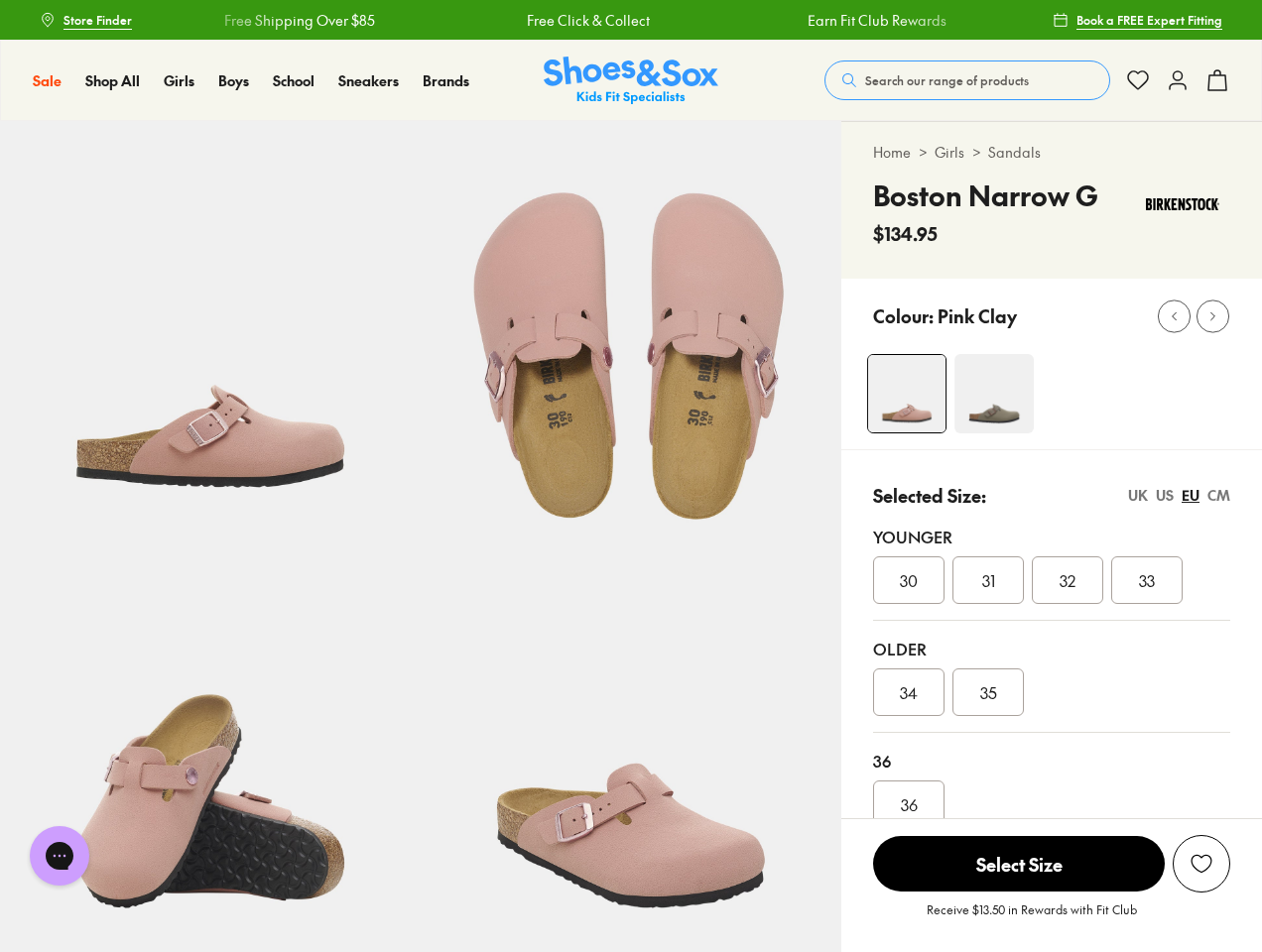 click on "UK" at bounding box center [1138, 495] 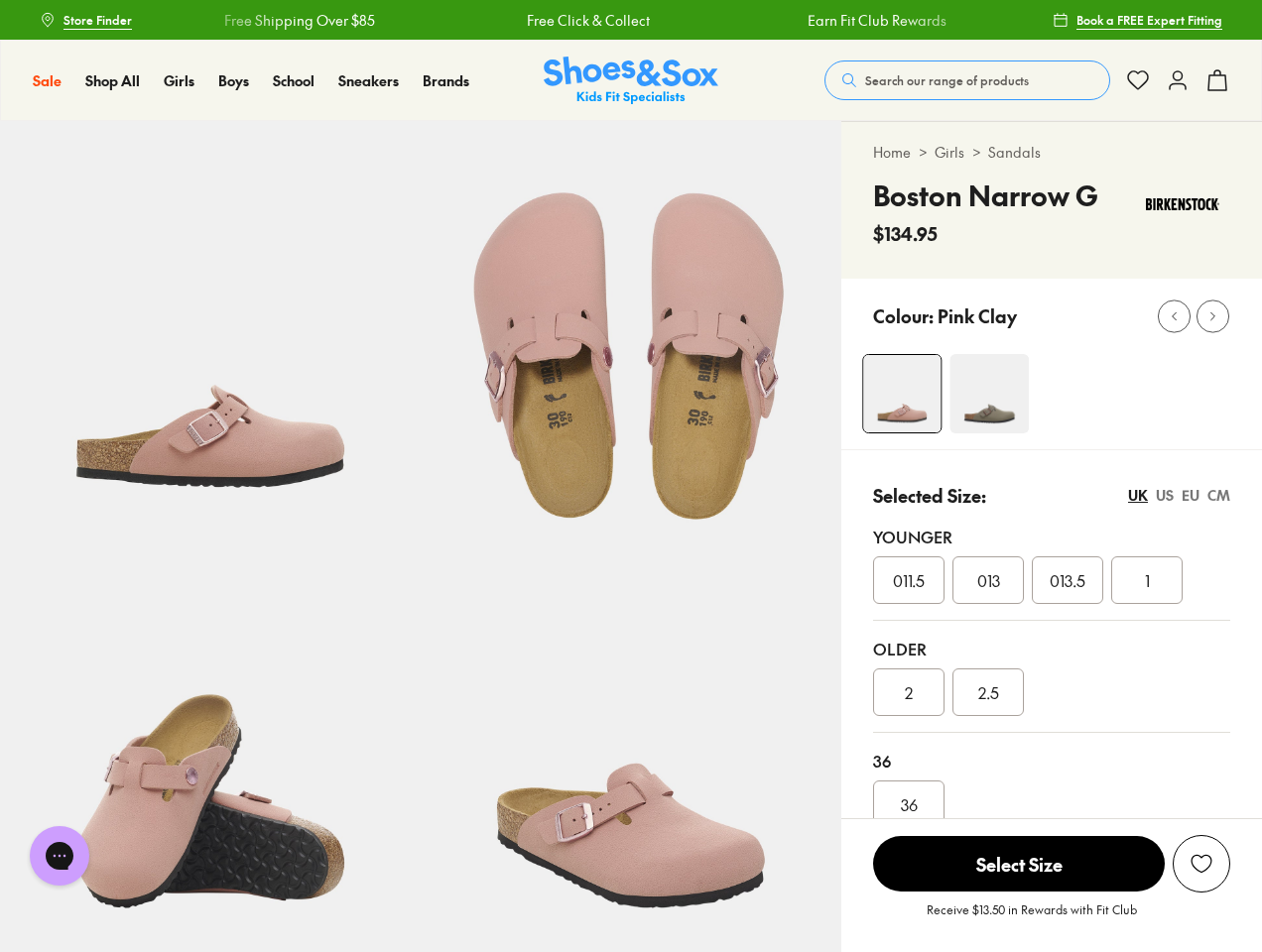 click on "US" at bounding box center (1165, 495) 